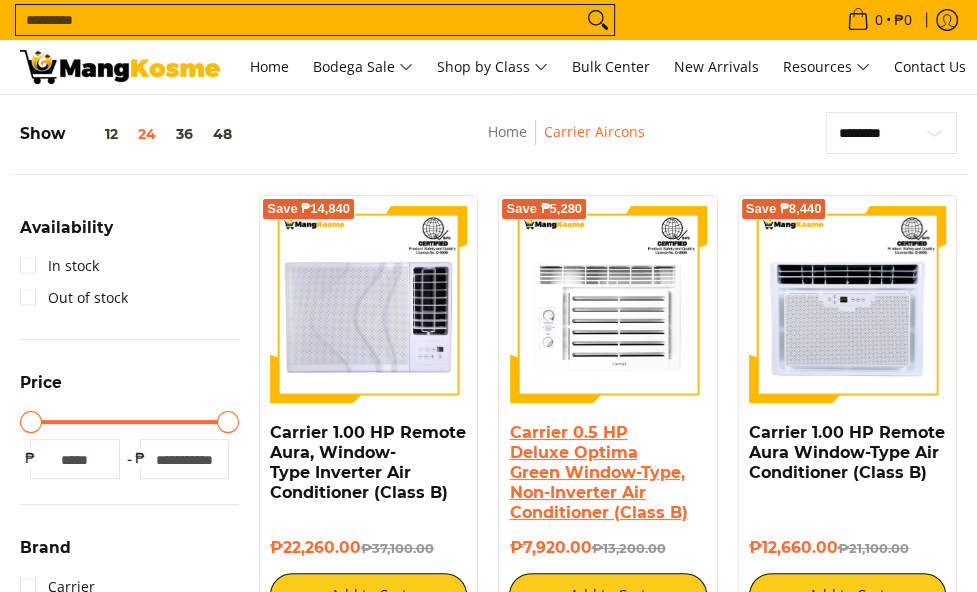 scroll, scrollTop: 100, scrollLeft: 0, axis: vertical 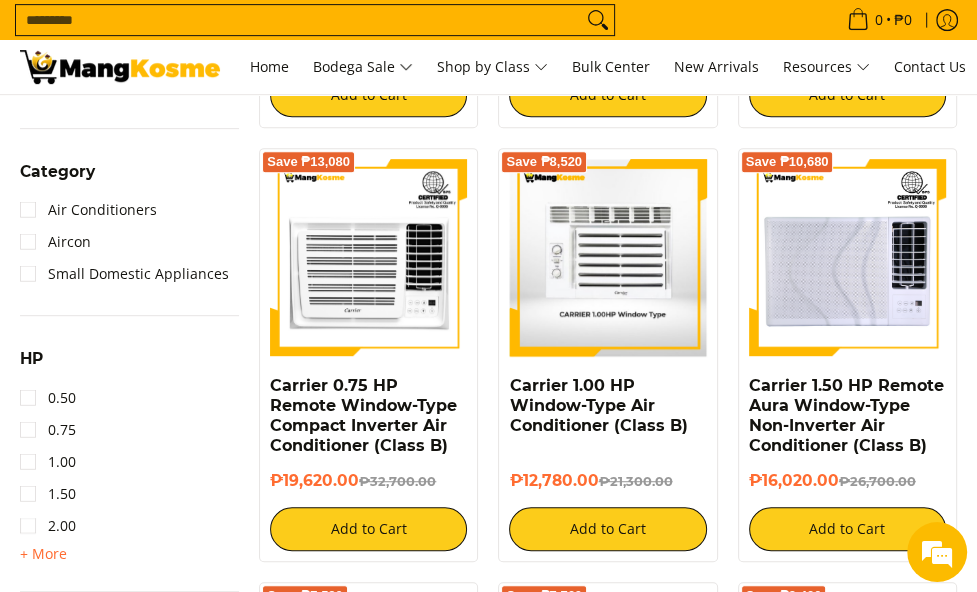 click at bounding box center (607, 257) 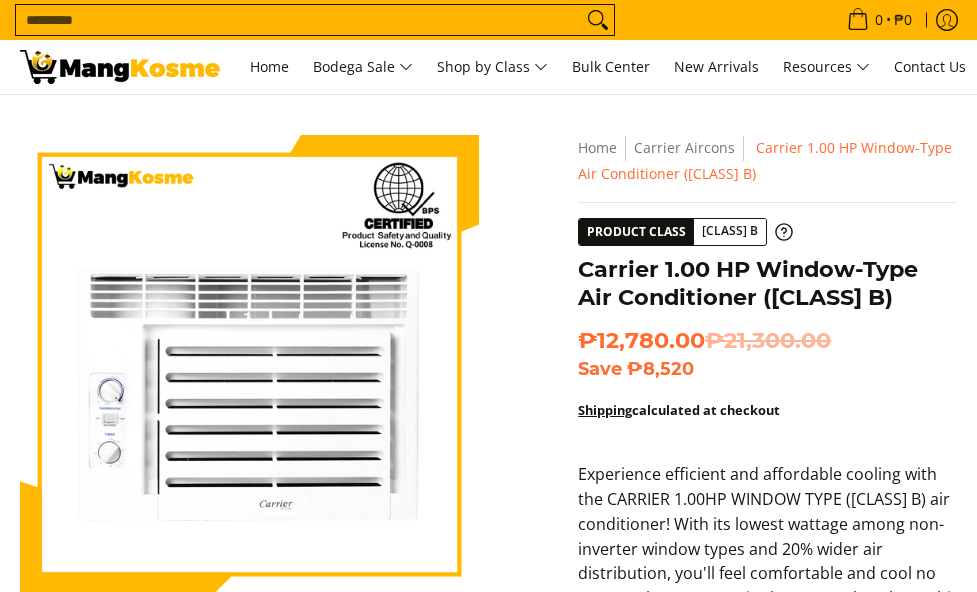 scroll, scrollTop: 0, scrollLeft: 0, axis: both 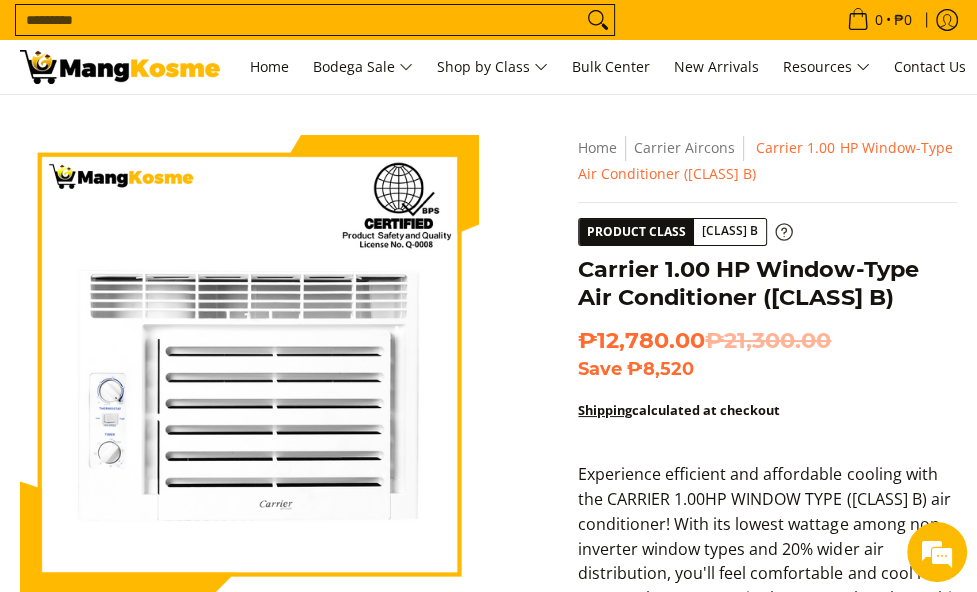click 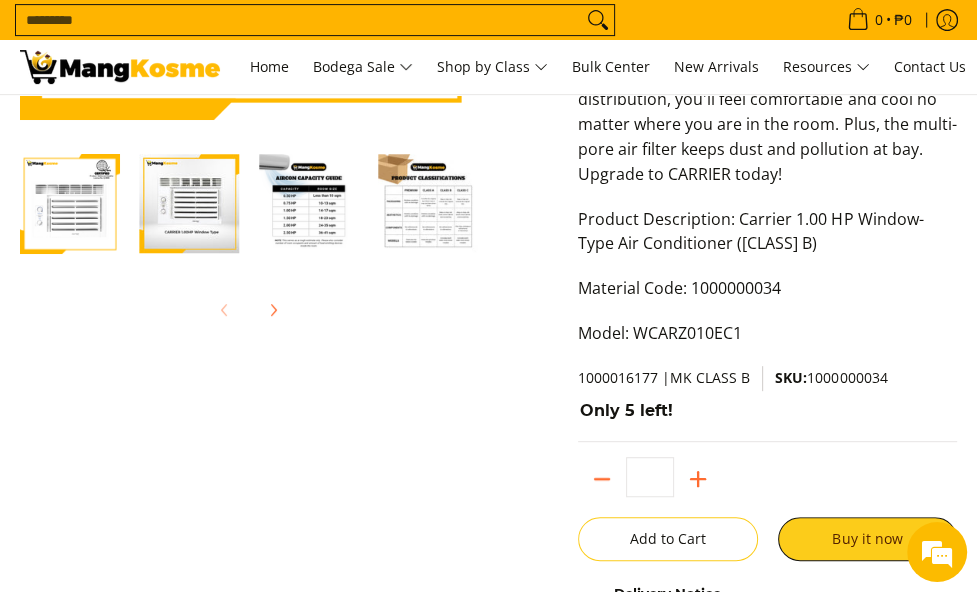 scroll, scrollTop: 200, scrollLeft: 0, axis: vertical 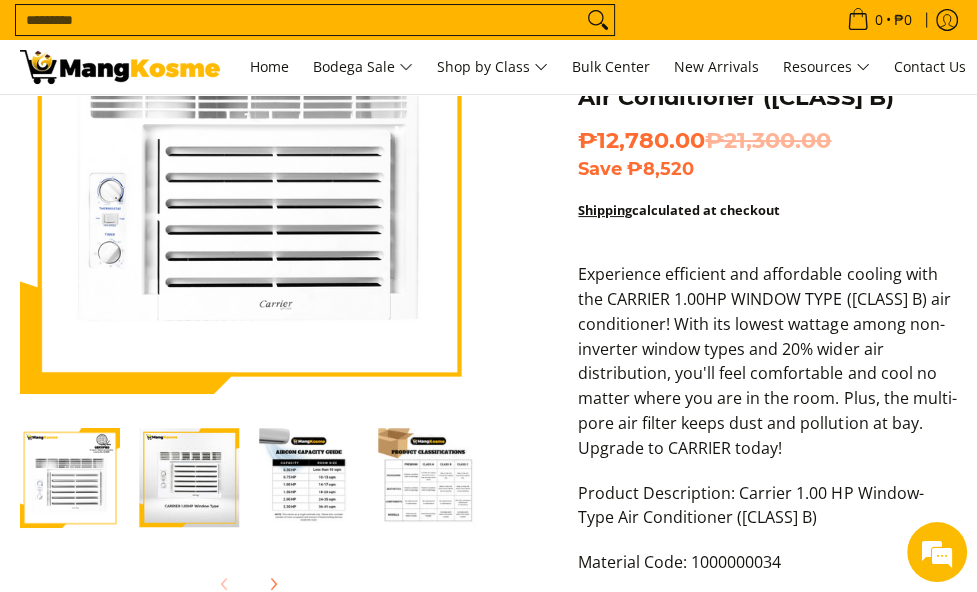 click at bounding box center (309, 478) 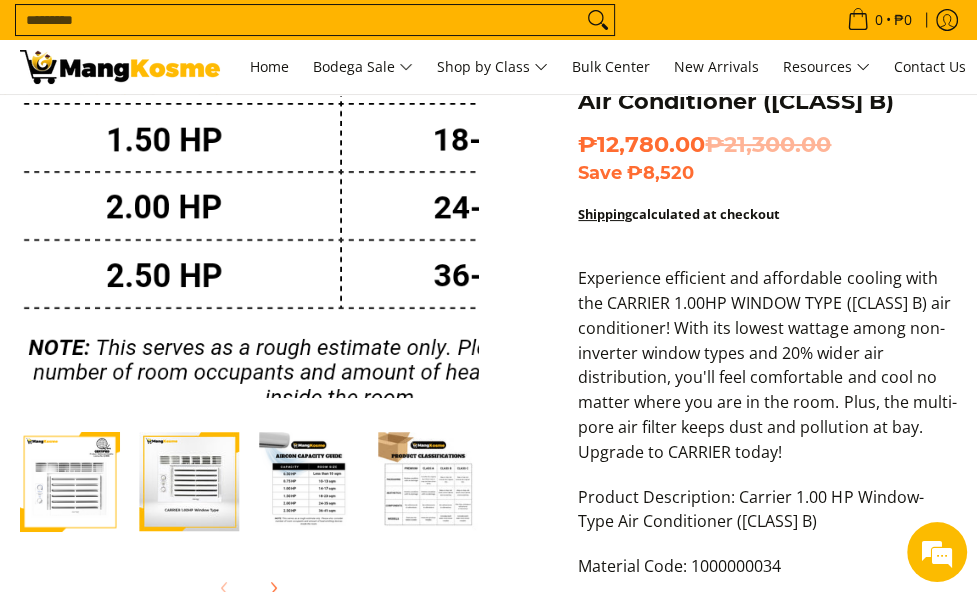 scroll, scrollTop: 200, scrollLeft: 0, axis: vertical 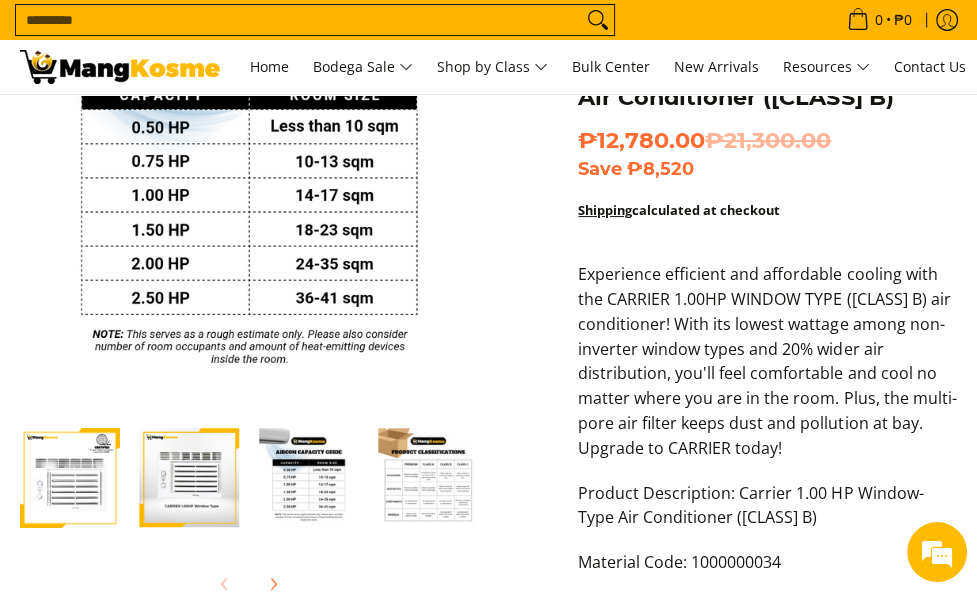 click at bounding box center (429, 478) 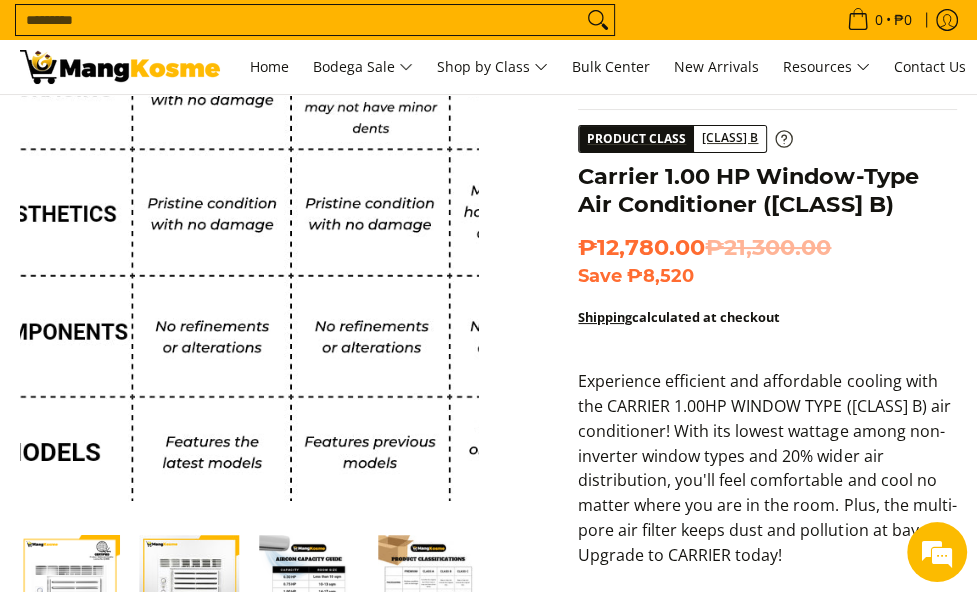 scroll, scrollTop: 200, scrollLeft: 0, axis: vertical 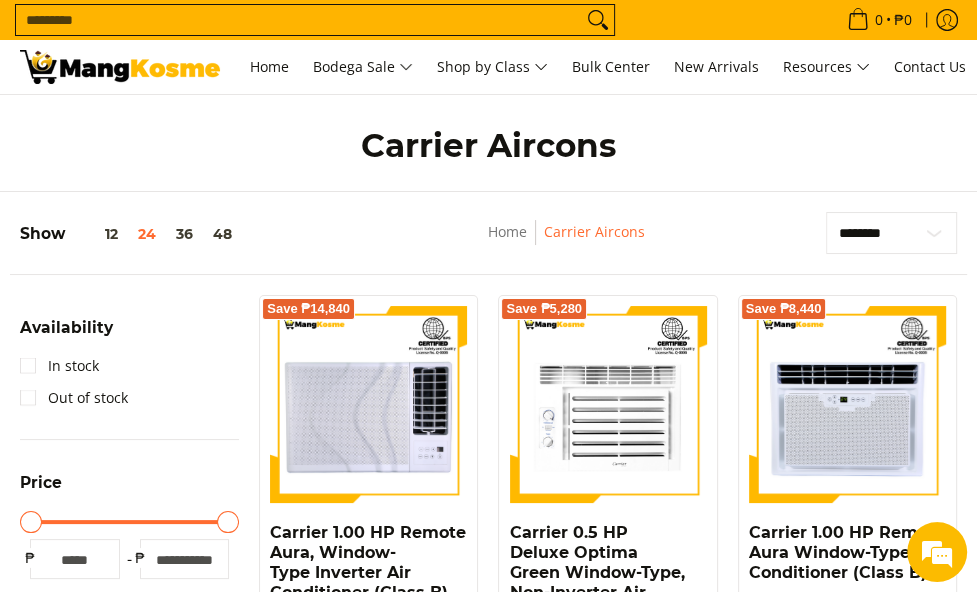 click at bounding box center [120, 67] 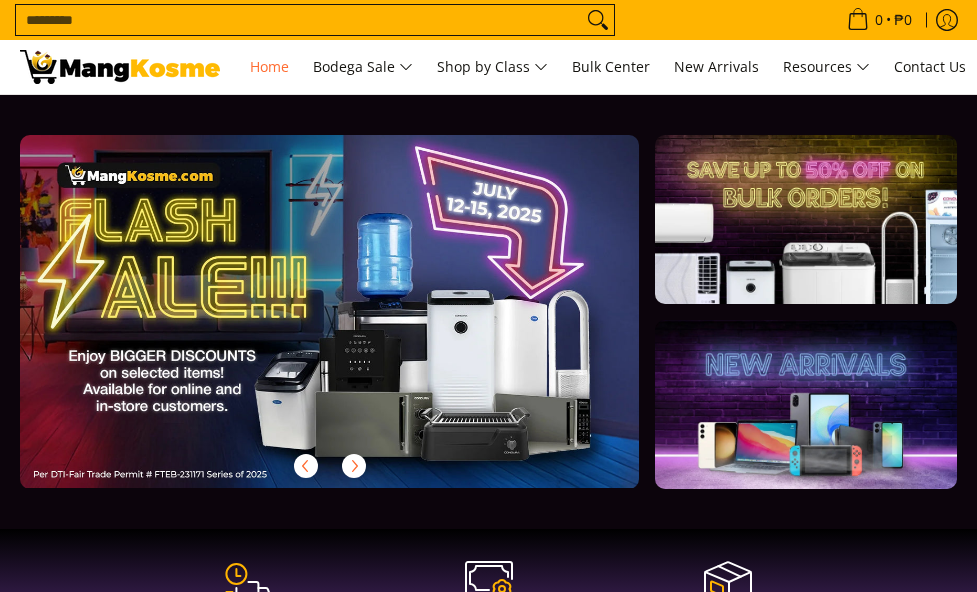 scroll, scrollTop: 0, scrollLeft: 0, axis: both 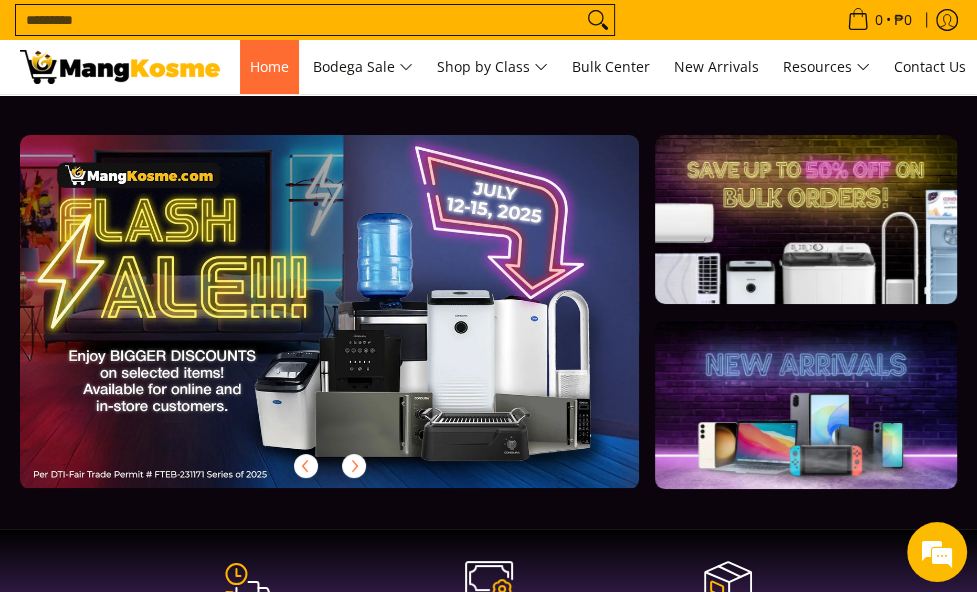 click on "Home" at bounding box center (269, 66) 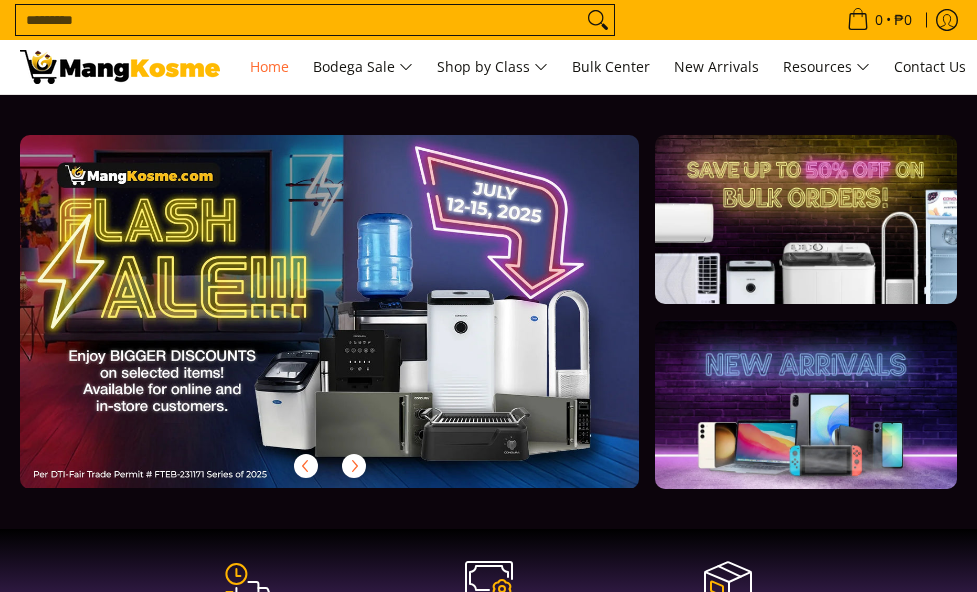 scroll, scrollTop: 0, scrollLeft: 0, axis: both 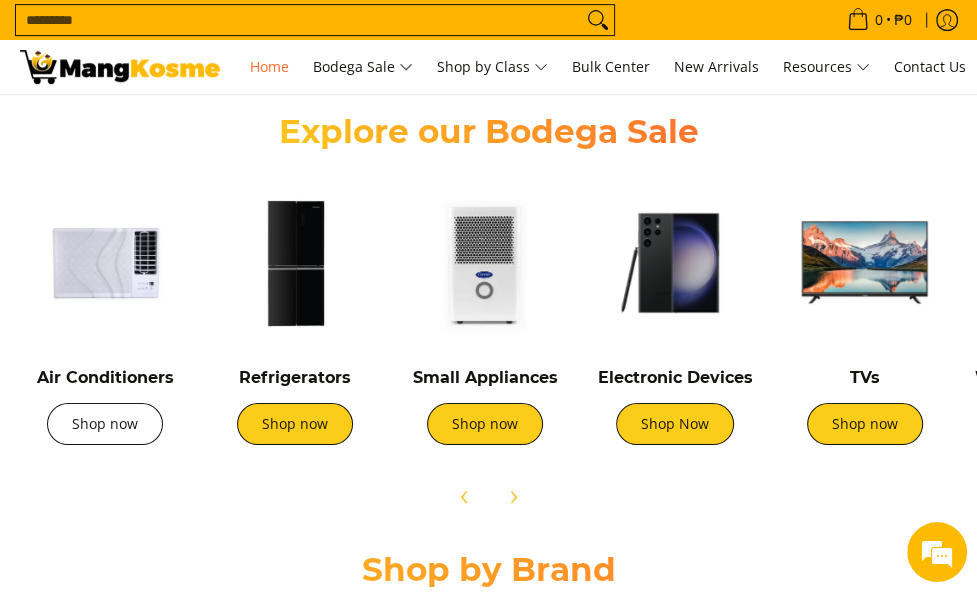 click on "Shop now" at bounding box center [105, 424] 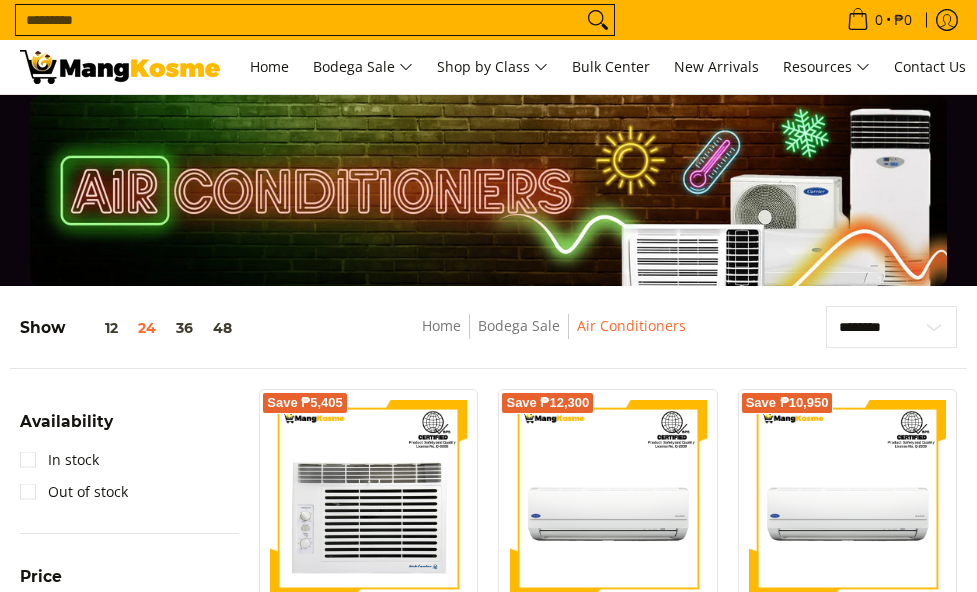 scroll, scrollTop: 200, scrollLeft: 0, axis: vertical 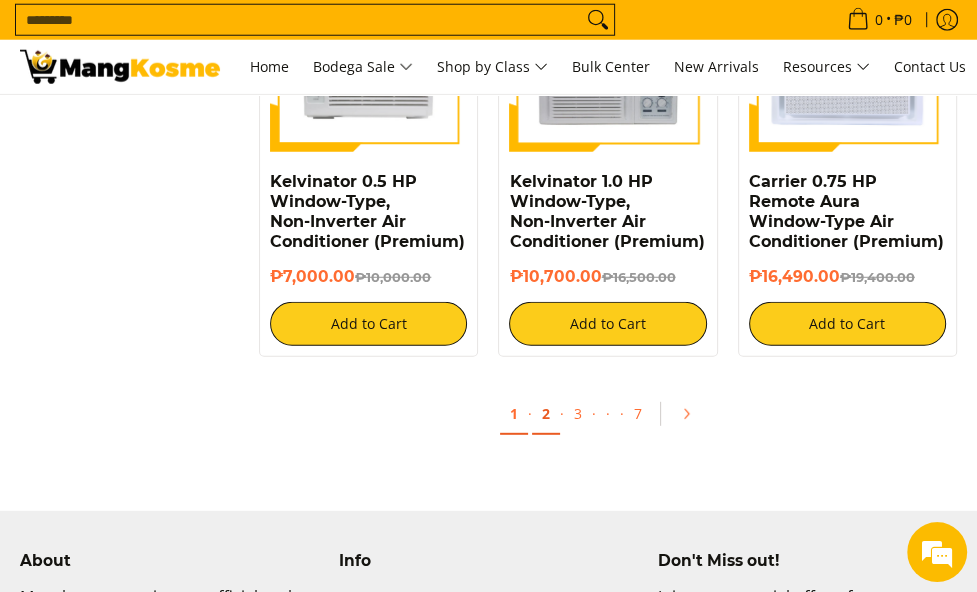 click on "2" at bounding box center [546, 414] 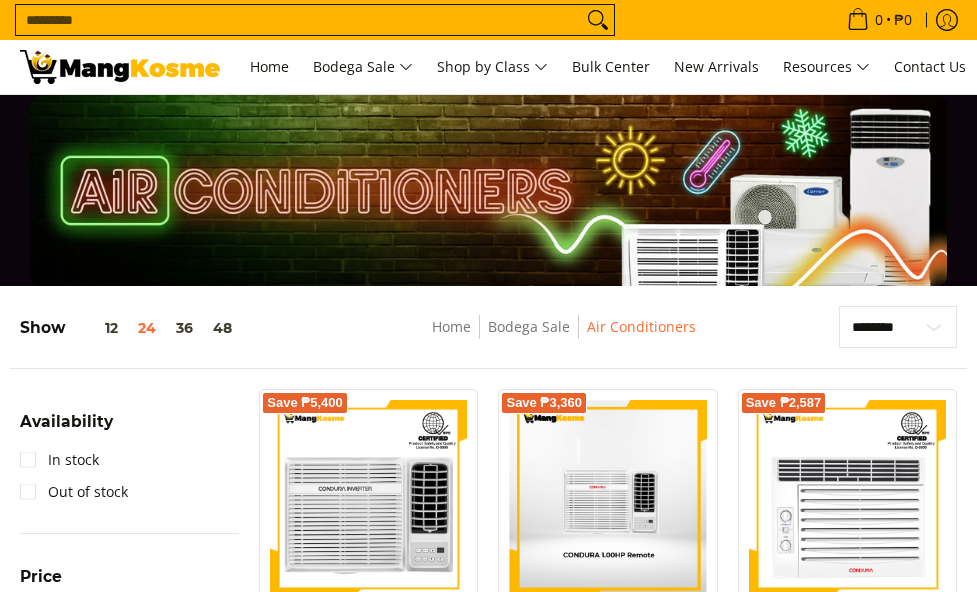 scroll, scrollTop: 200, scrollLeft: 0, axis: vertical 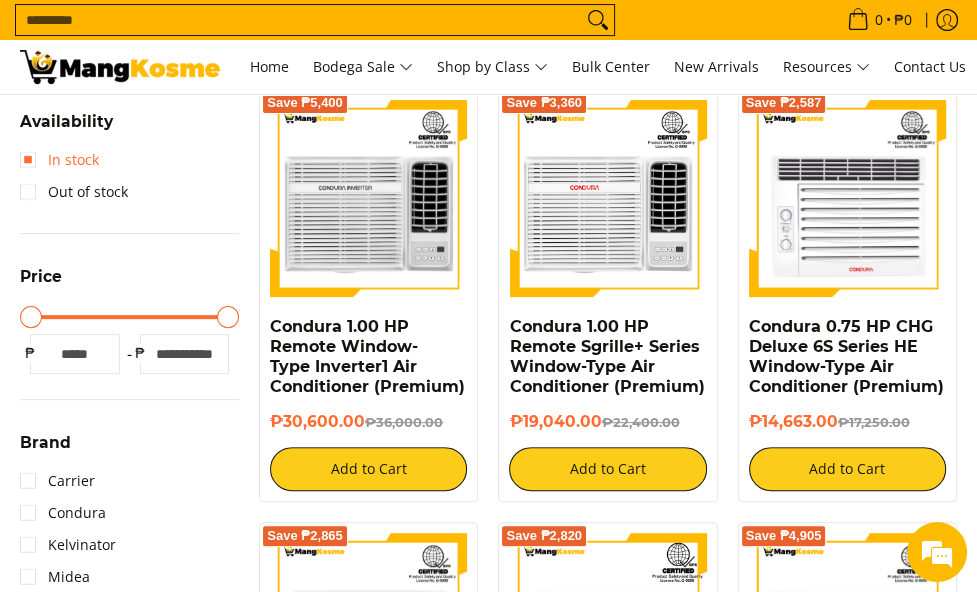 click on "In stock" at bounding box center (59, 160) 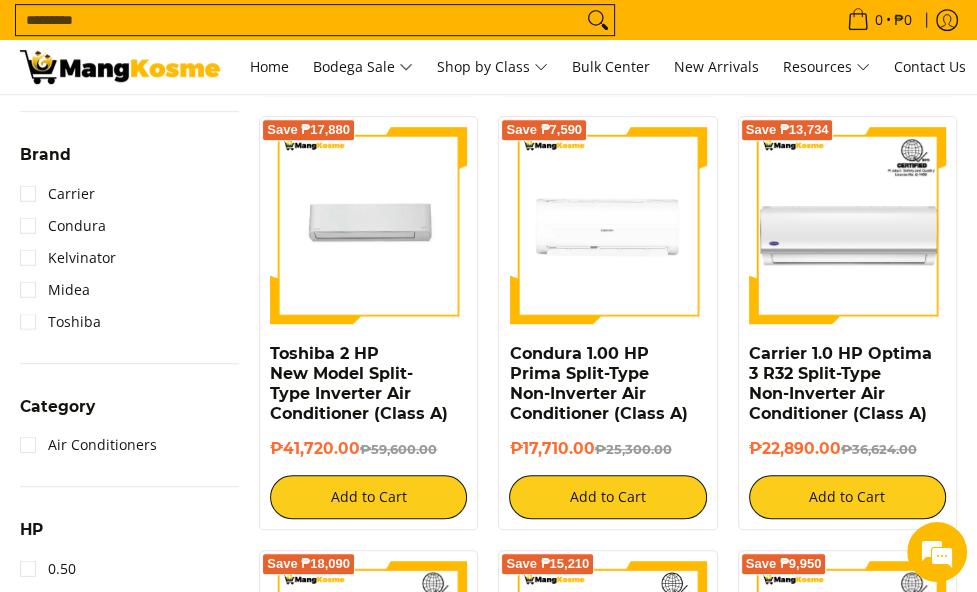 scroll, scrollTop: 711, scrollLeft: 0, axis: vertical 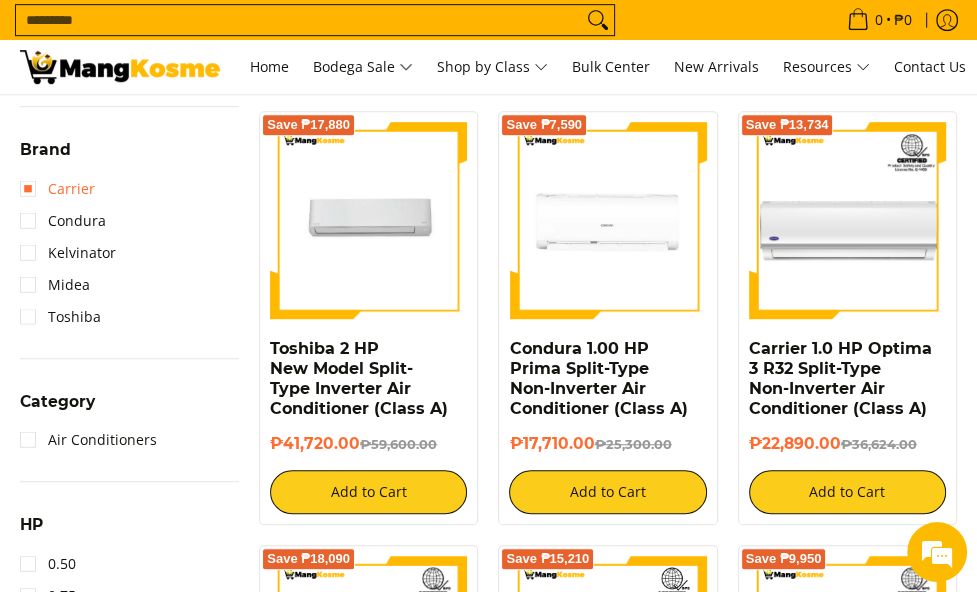 click on "Carrier" at bounding box center (57, 189) 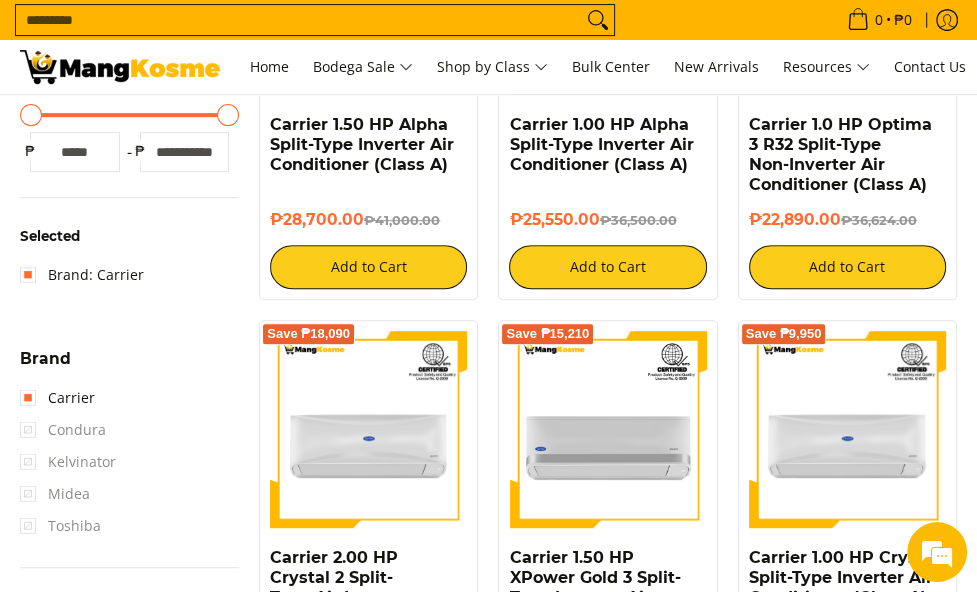 scroll, scrollTop: 511, scrollLeft: 0, axis: vertical 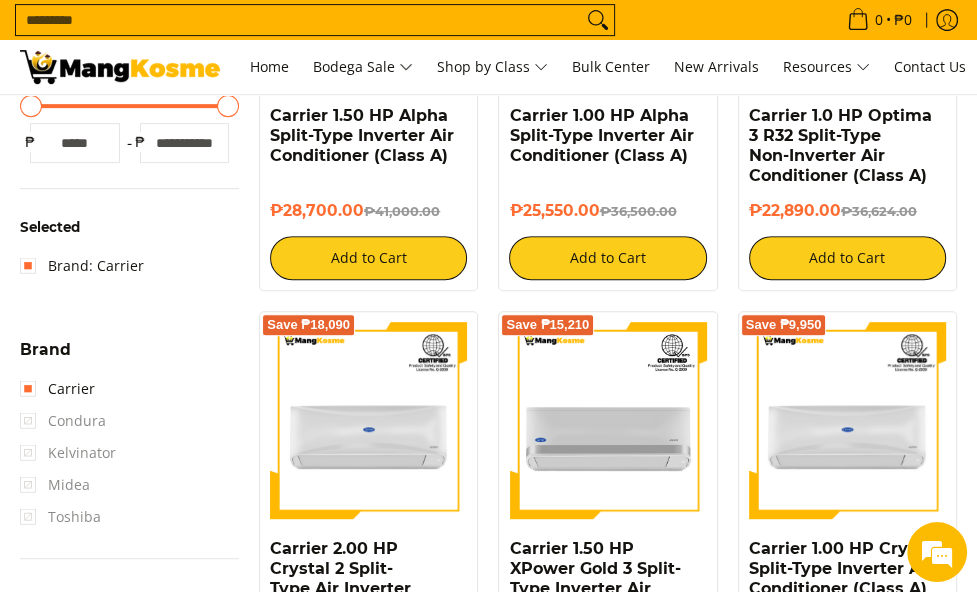 click on "Condura" at bounding box center (63, 421) 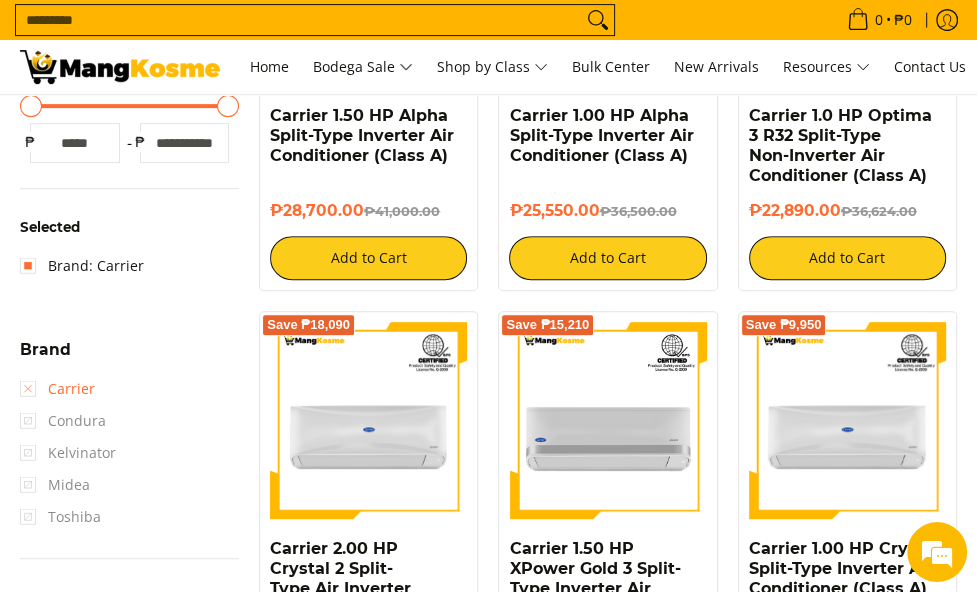 click on "Carrier" at bounding box center [57, 389] 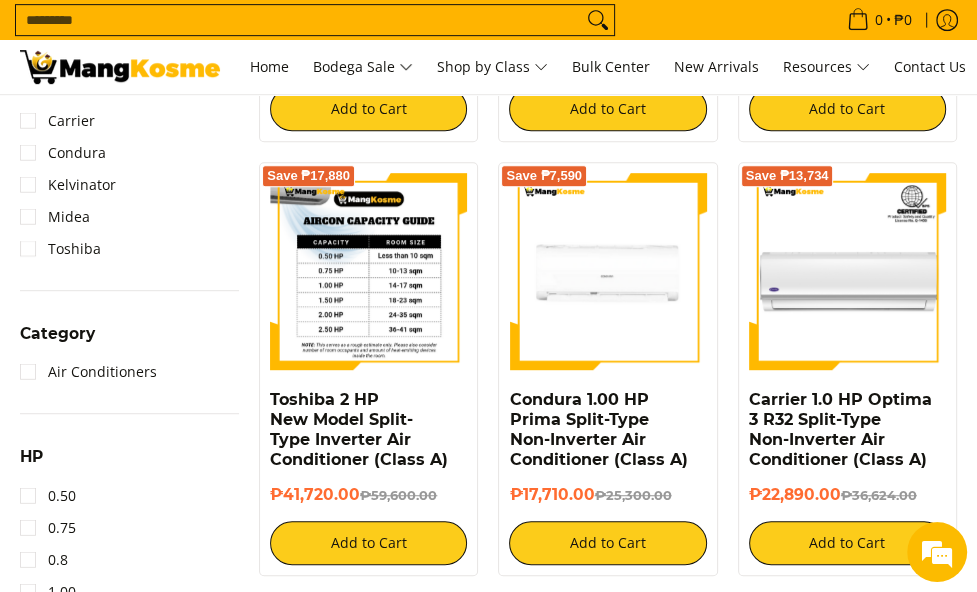 scroll, scrollTop: 779, scrollLeft: 0, axis: vertical 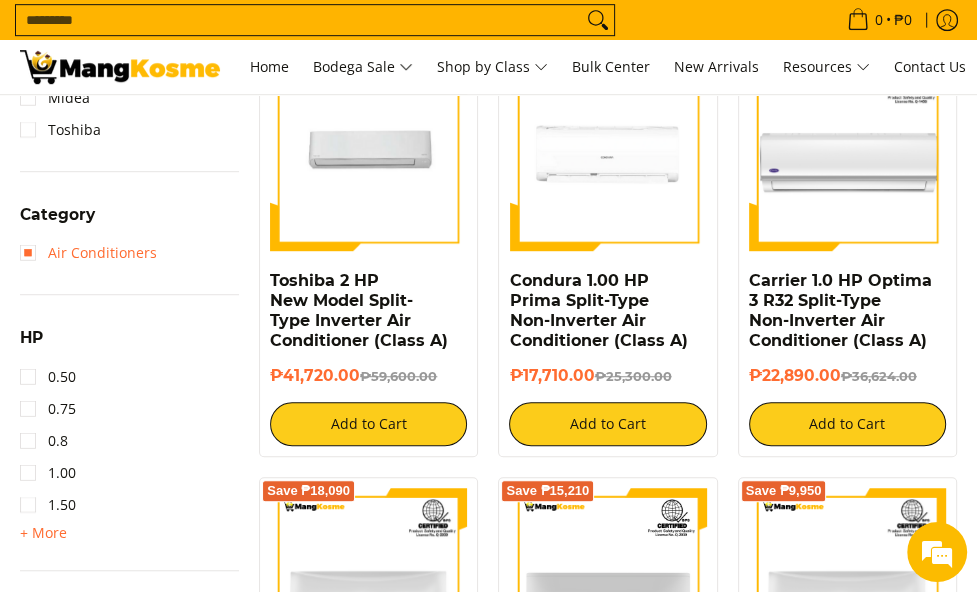 click on "Air Conditioners" at bounding box center (88, 253) 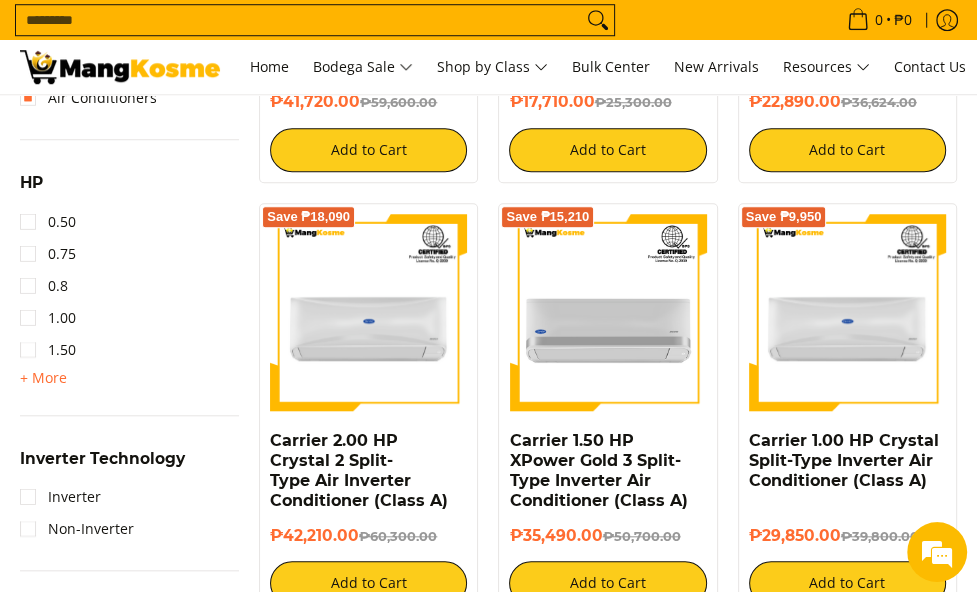 scroll, scrollTop: 1211, scrollLeft: 0, axis: vertical 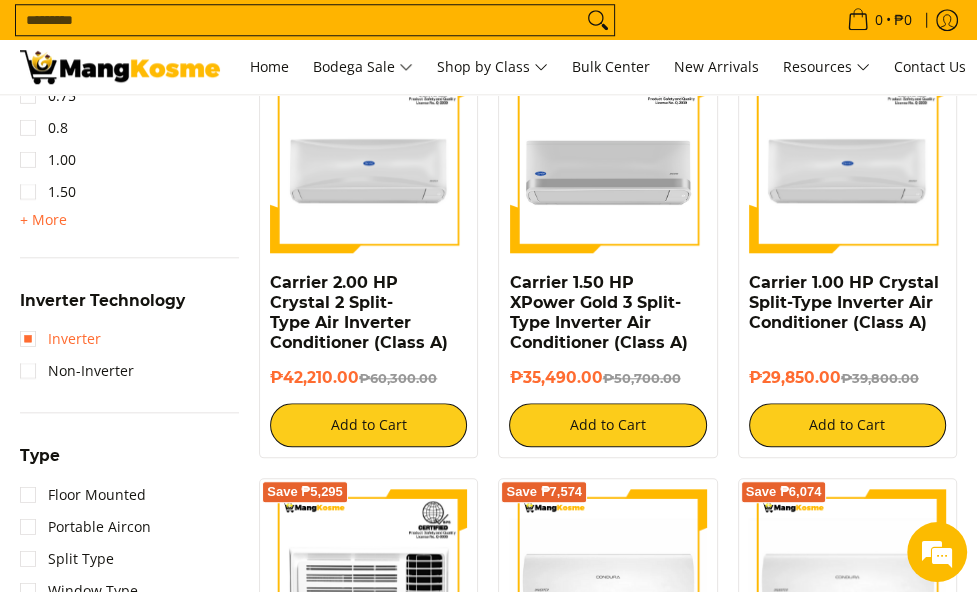 click on "Inverter" at bounding box center (60, 339) 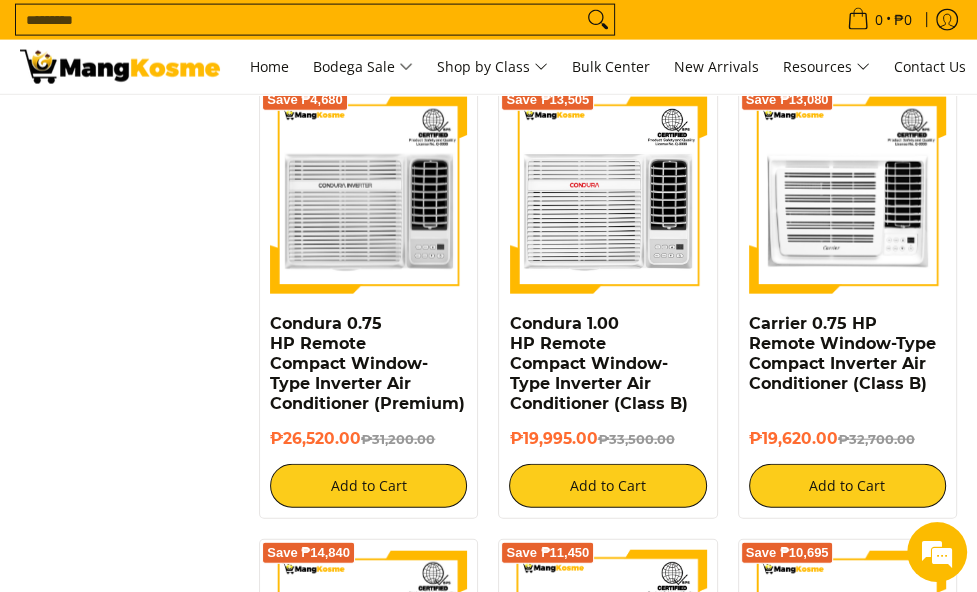 scroll, scrollTop: 2910, scrollLeft: 0, axis: vertical 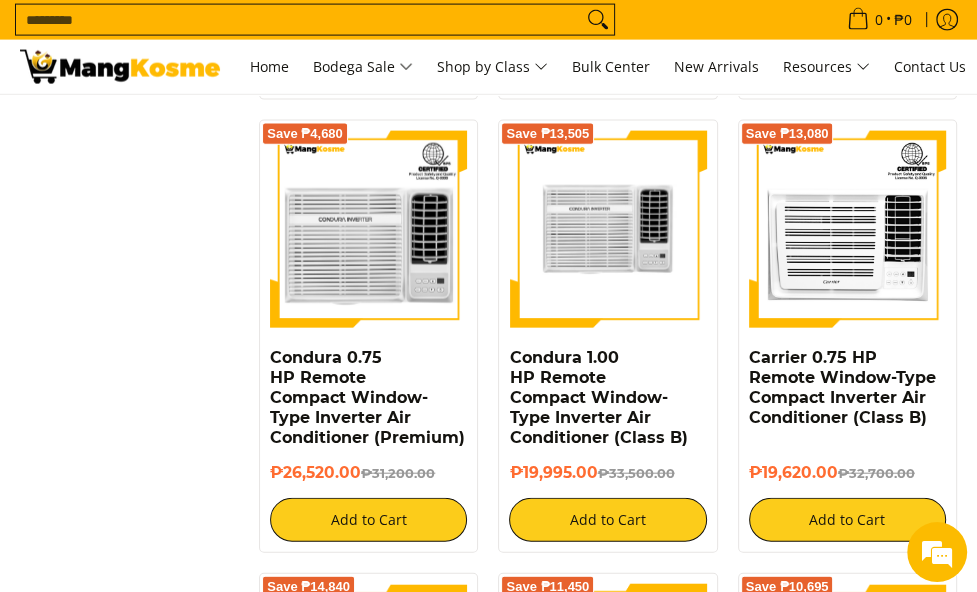 click at bounding box center [607, 229] 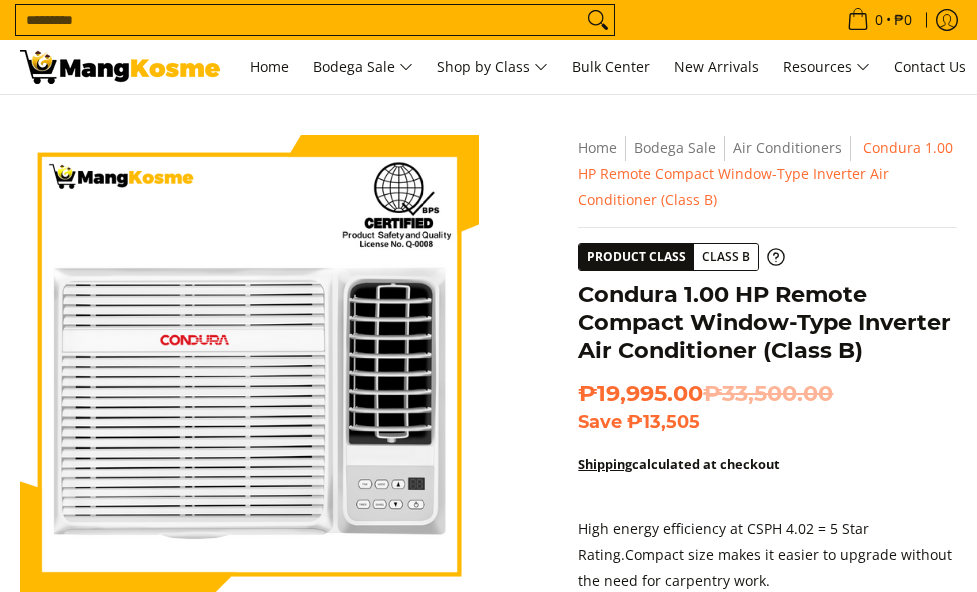 scroll, scrollTop: 500, scrollLeft: 0, axis: vertical 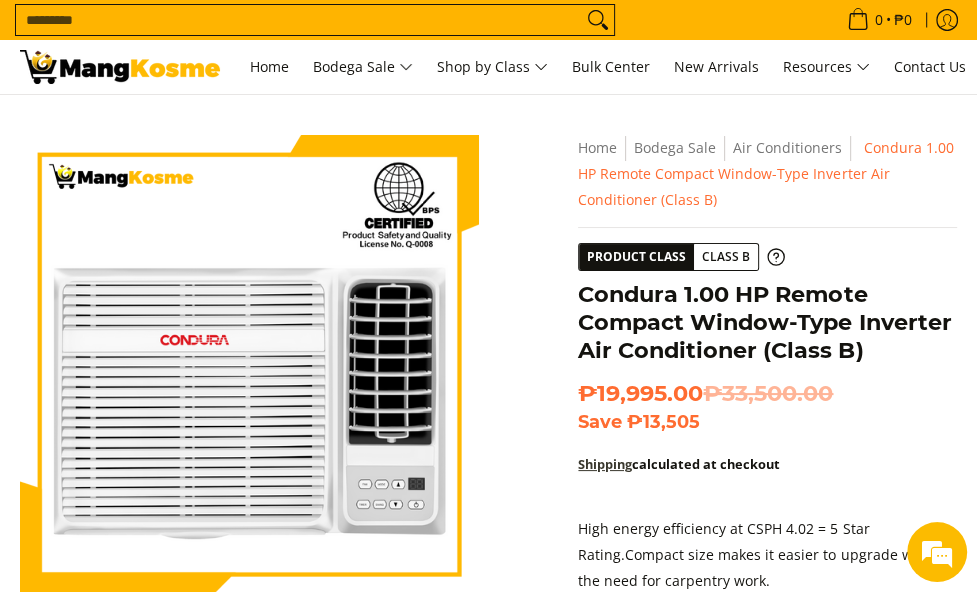 click on "Shipping" at bounding box center (605, 464) 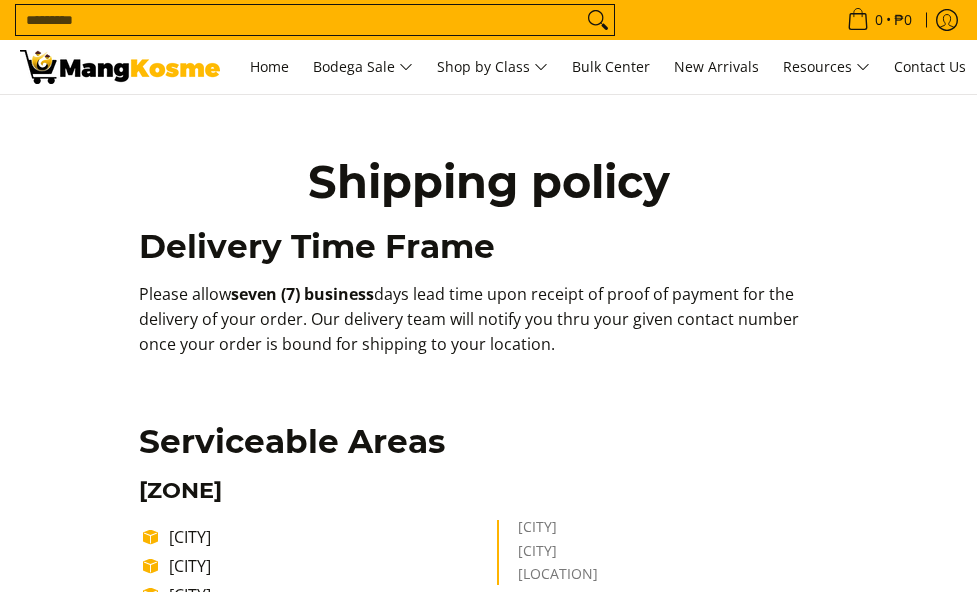 scroll, scrollTop: 0, scrollLeft: 0, axis: both 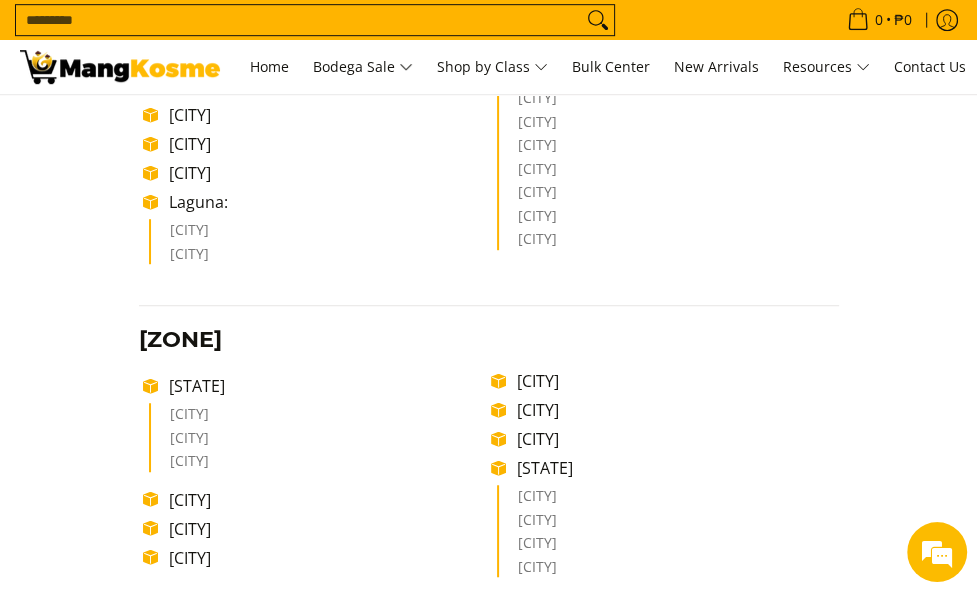 click on "[CITY]" at bounding box center [325, 500] 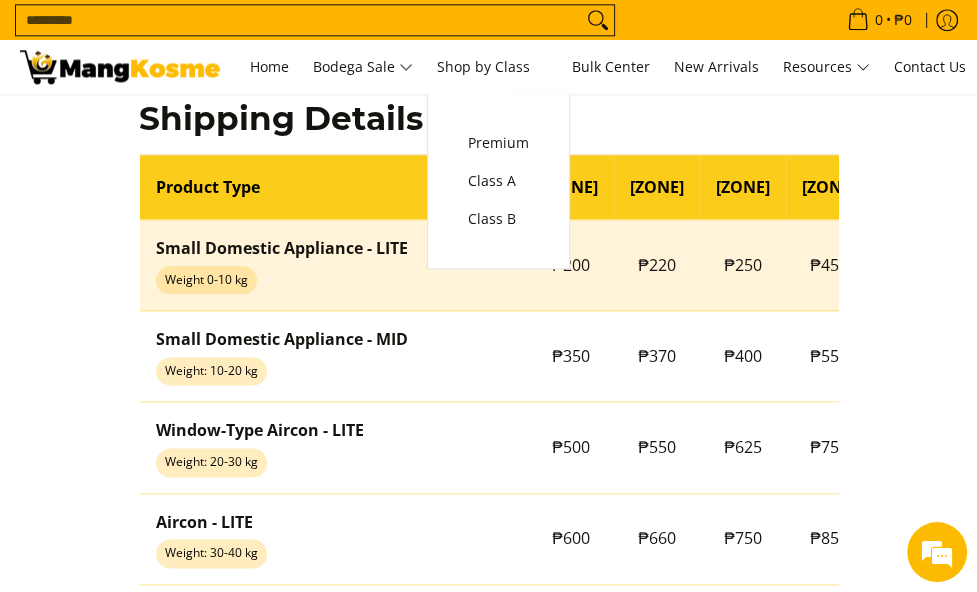 scroll, scrollTop: 1600, scrollLeft: 0, axis: vertical 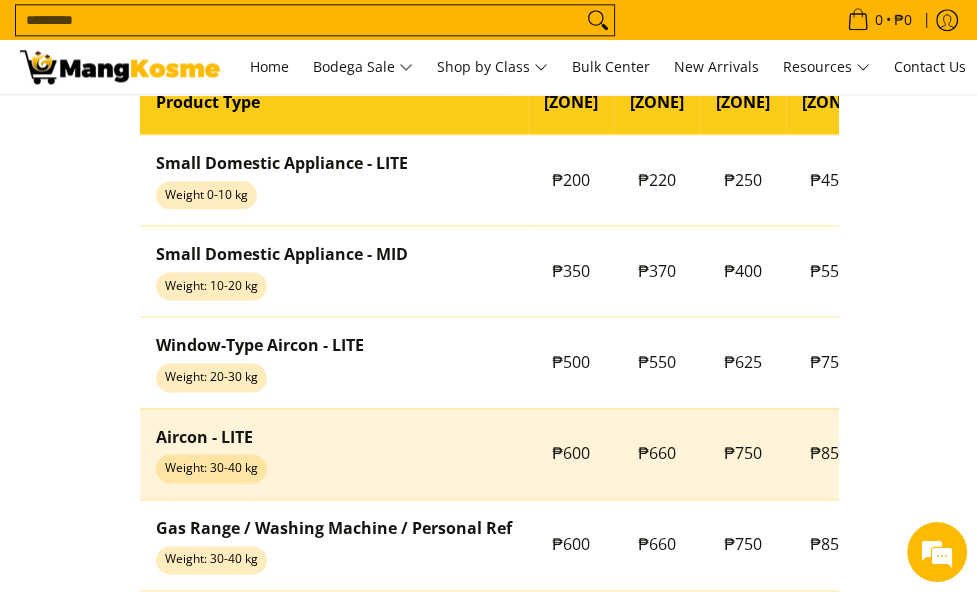 click on "₱750" at bounding box center [743, 453] 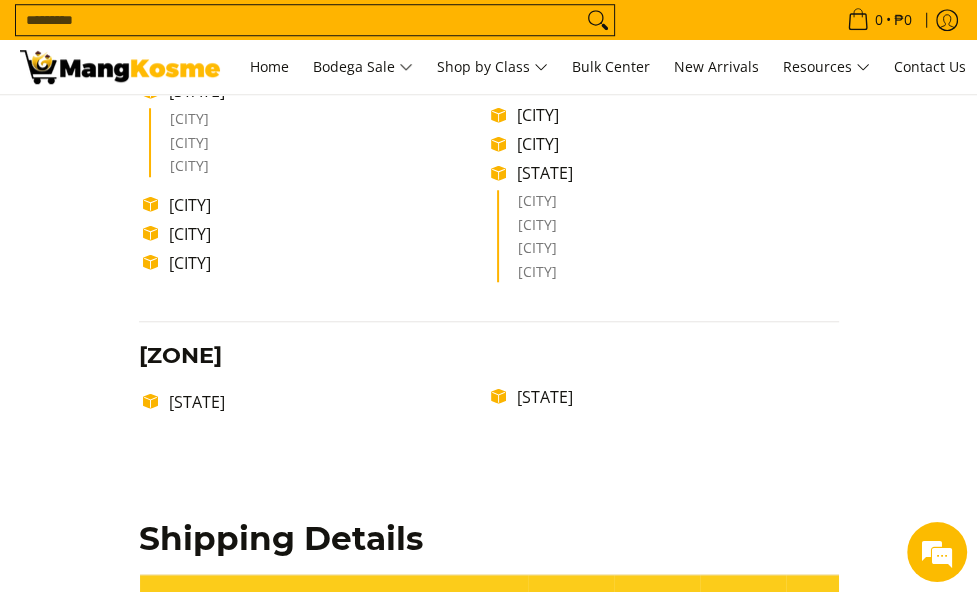 scroll, scrollTop: 1000, scrollLeft: 0, axis: vertical 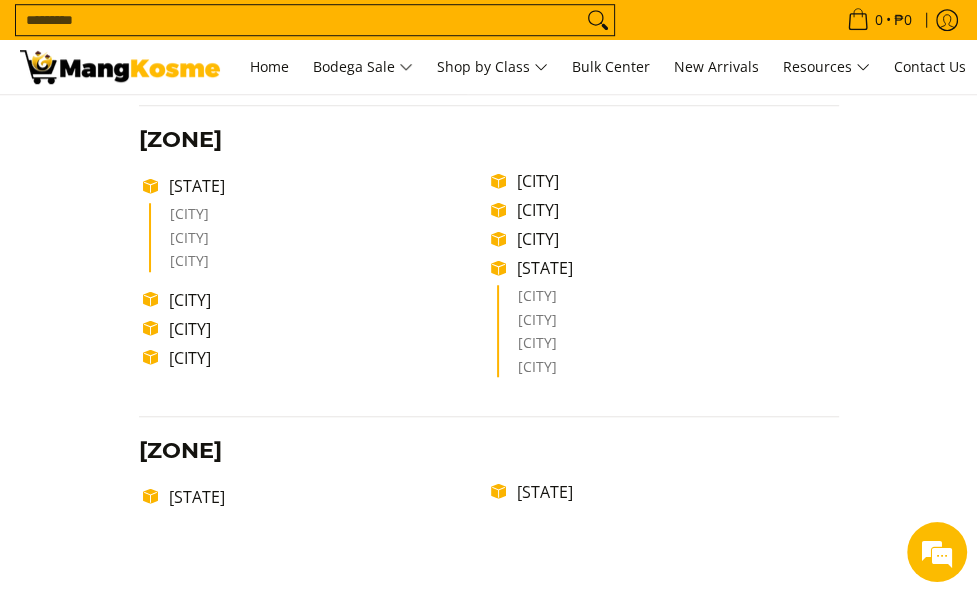 click on "Quezon City" at bounding box center (325, 300) 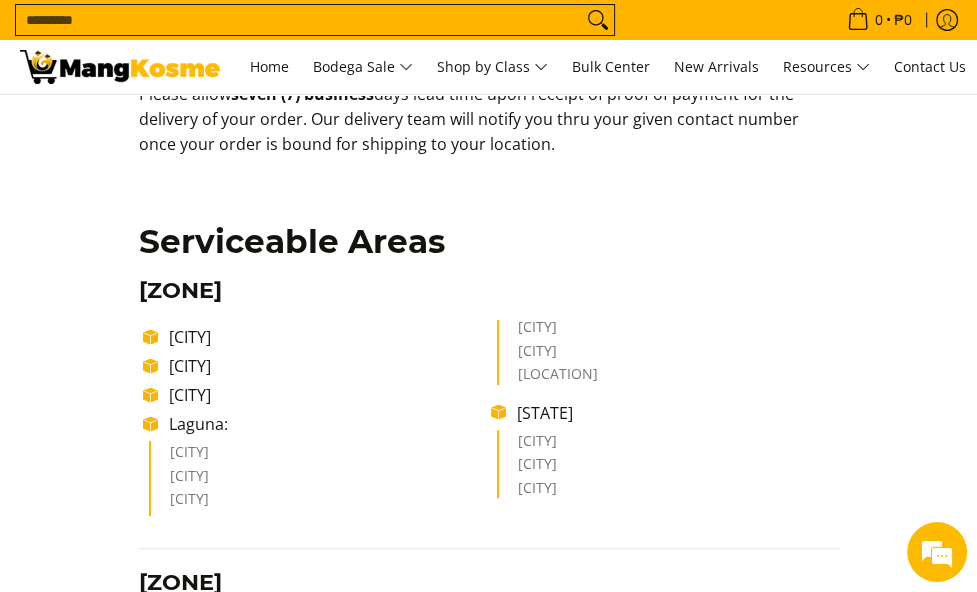 scroll, scrollTop: 0, scrollLeft: 0, axis: both 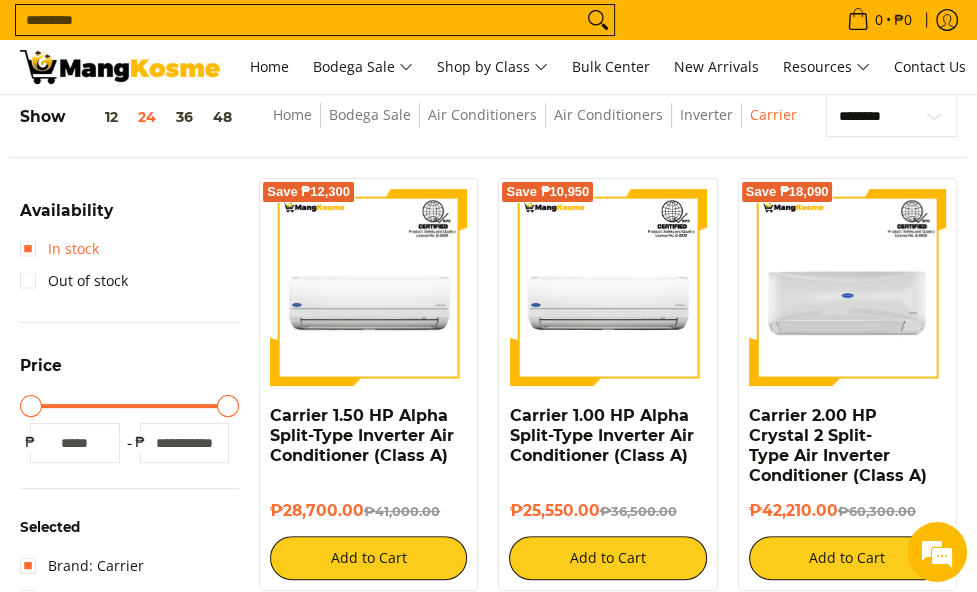 click on "In stock" at bounding box center [59, 249] 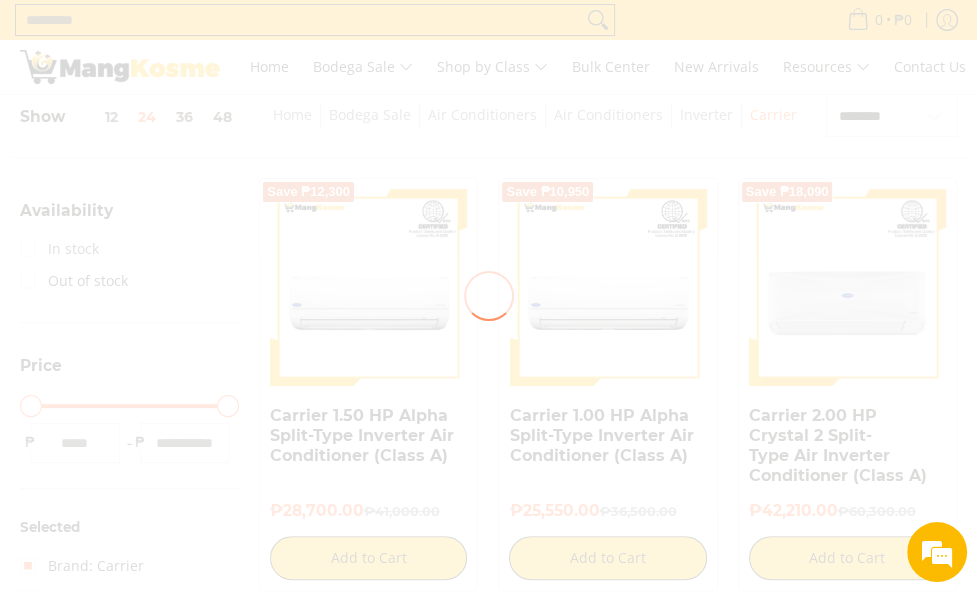scroll, scrollTop: 0, scrollLeft: 0, axis: both 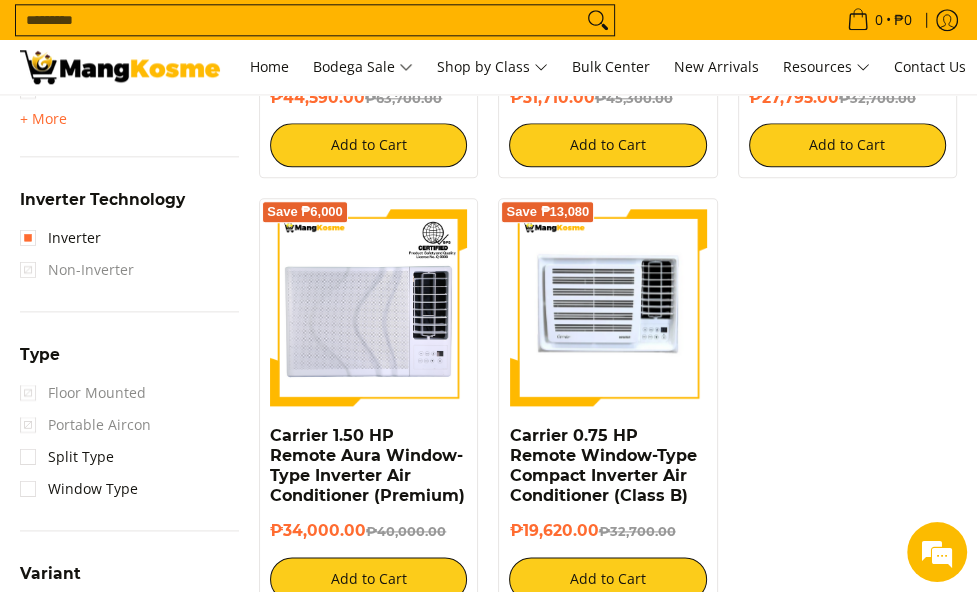 click at bounding box center (607, 307) 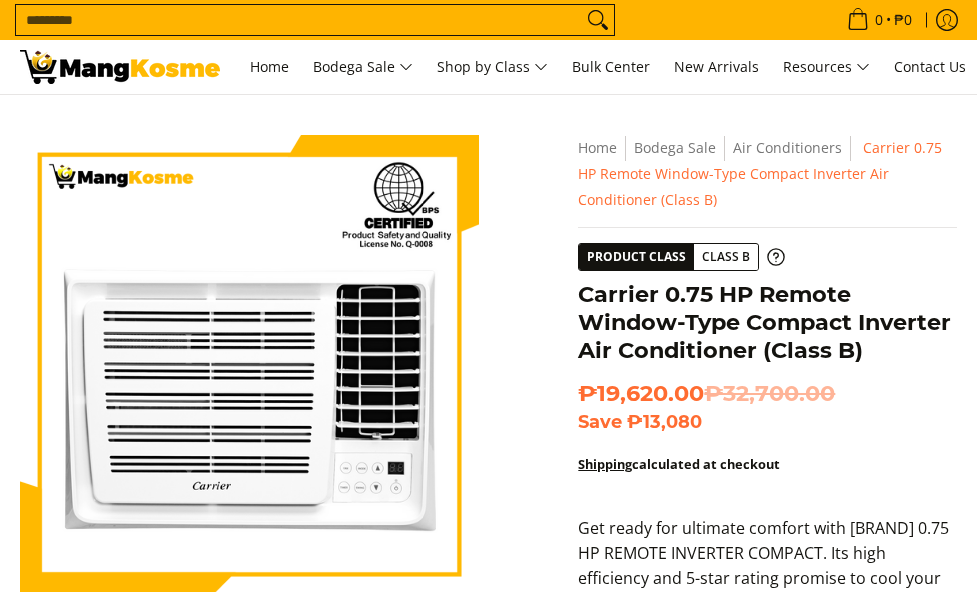 scroll, scrollTop: 0, scrollLeft: 0, axis: both 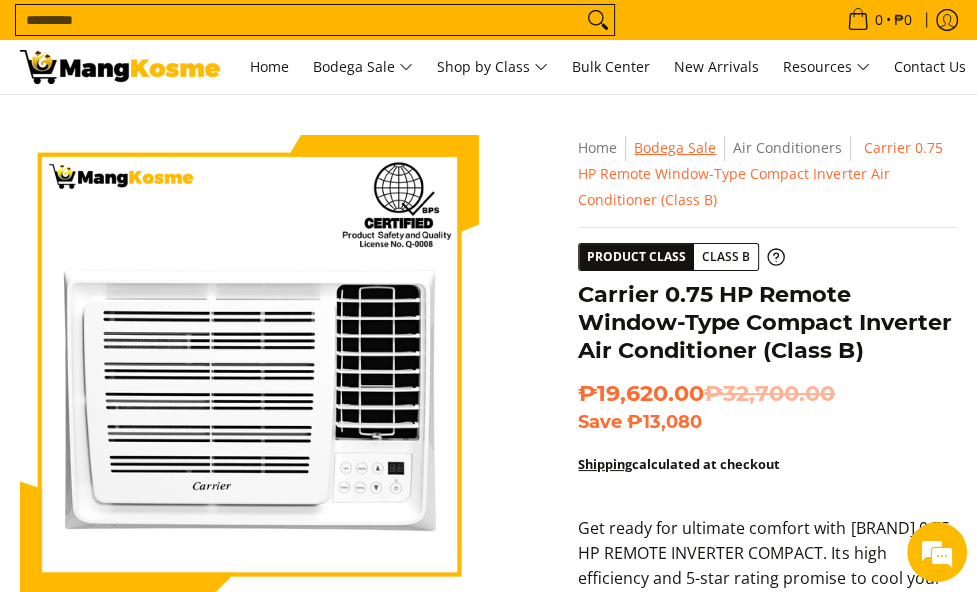 click on "Bodega Sale" at bounding box center [675, 147] 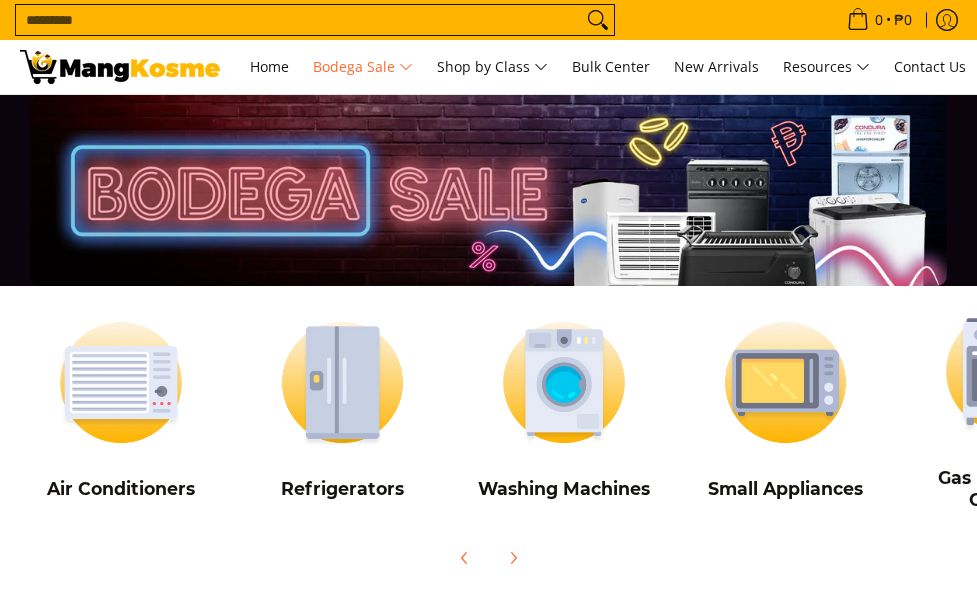 scroll, scrollTop: 0, scrollLeft: 0, axis: both 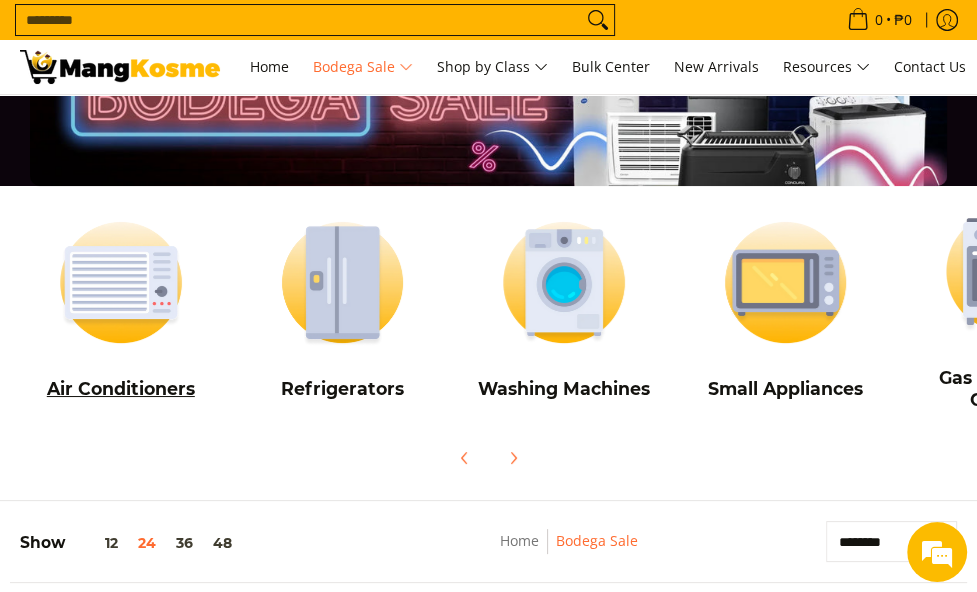 click at bounding box center [121, 282] 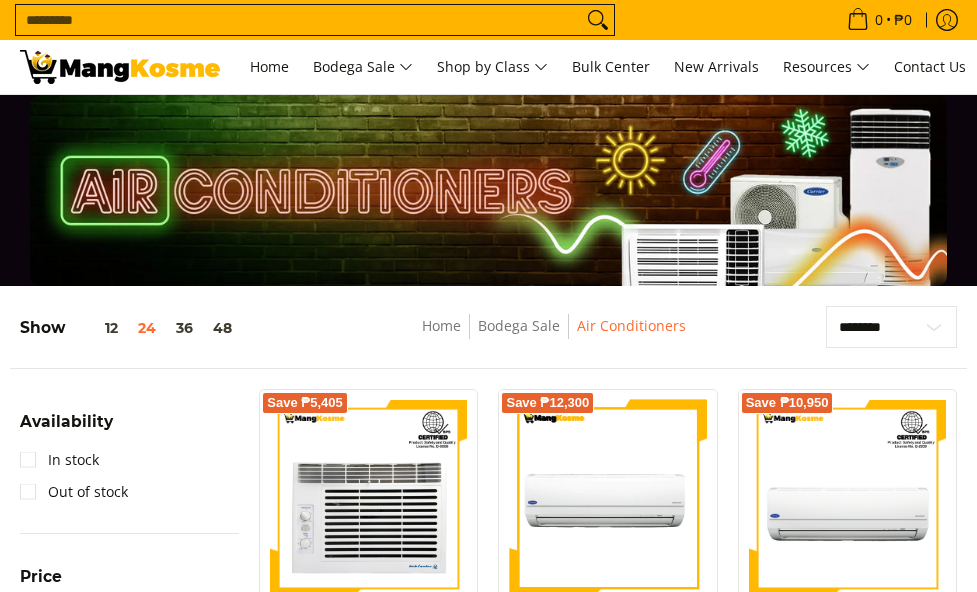 scroll, scrollTop: 166, scrollLeft: 0, axis: vertical 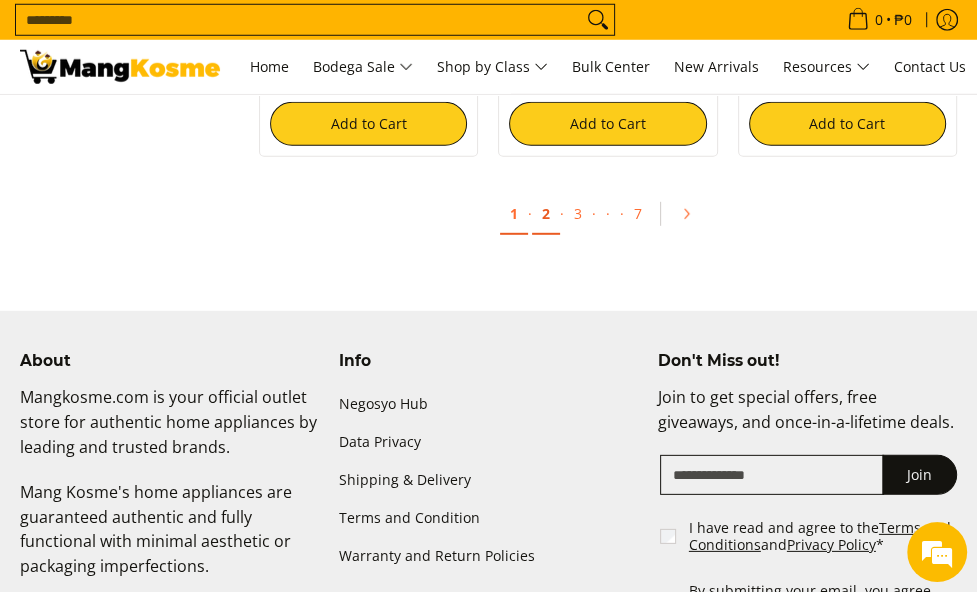 click on "2" at bounding box center (546, 214) 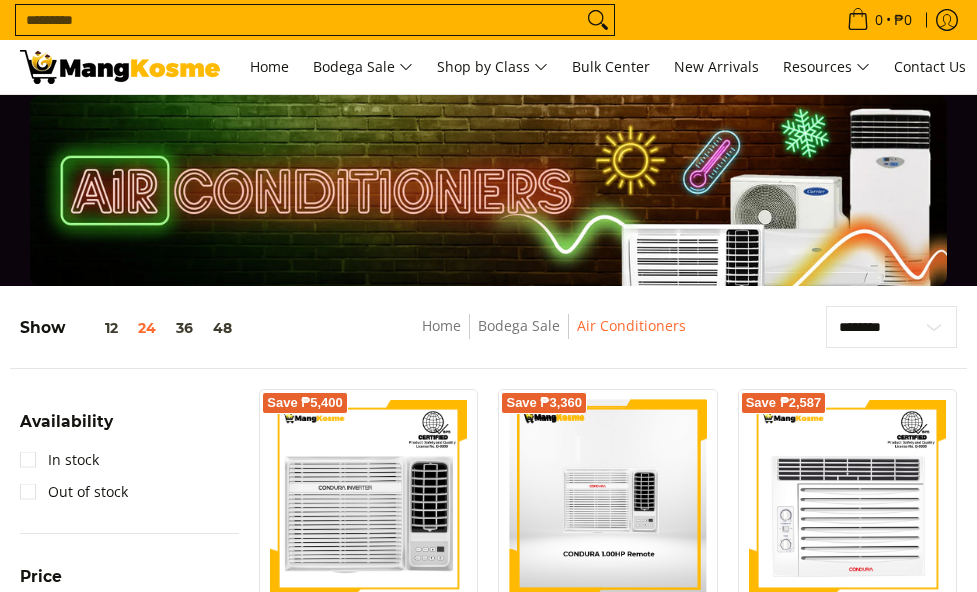 scroll, scrollTop: 186, scrollLeft: 0, axis: vertical 